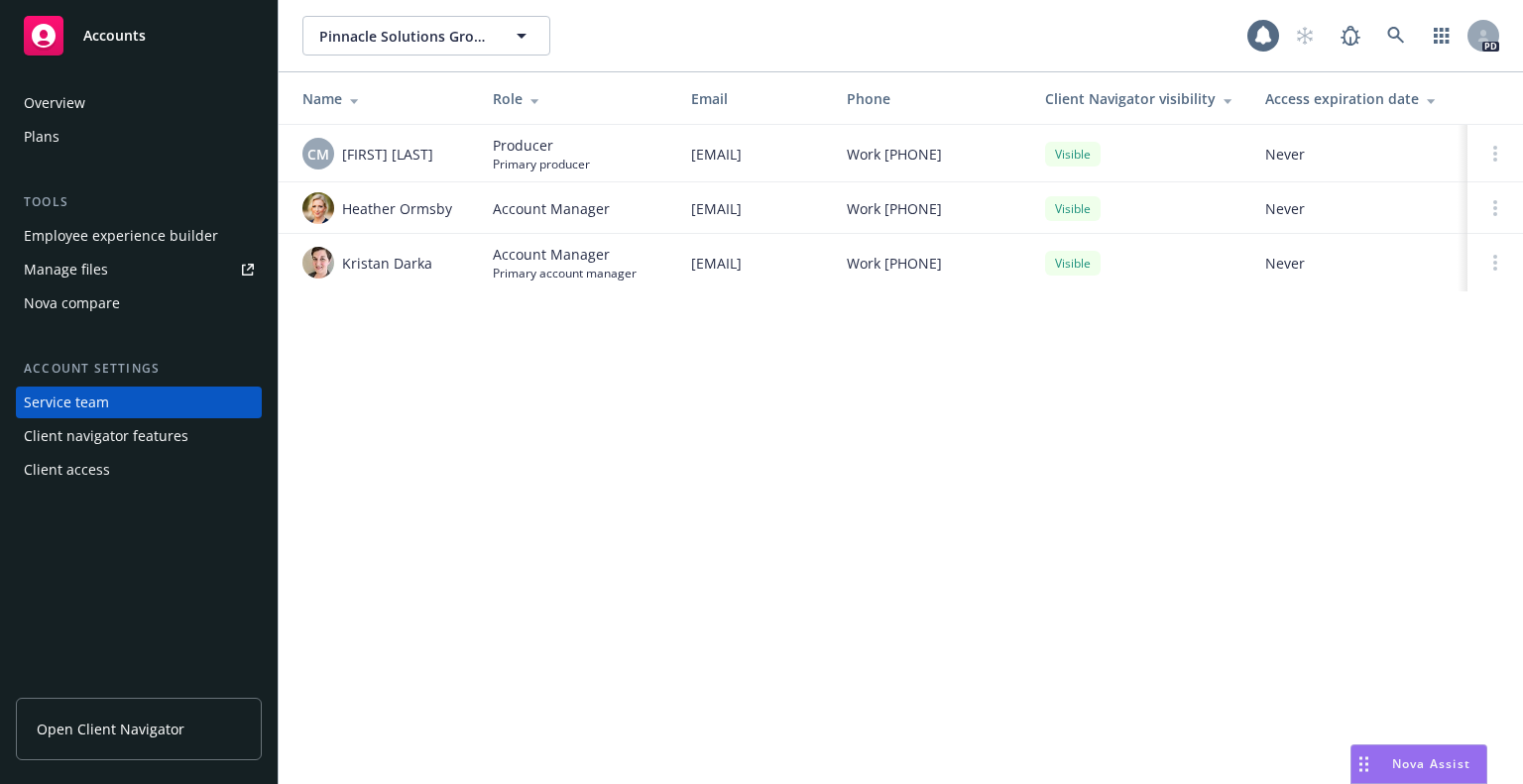 scroll, scrollTop: 0, scrollLeft: 0, axis: both 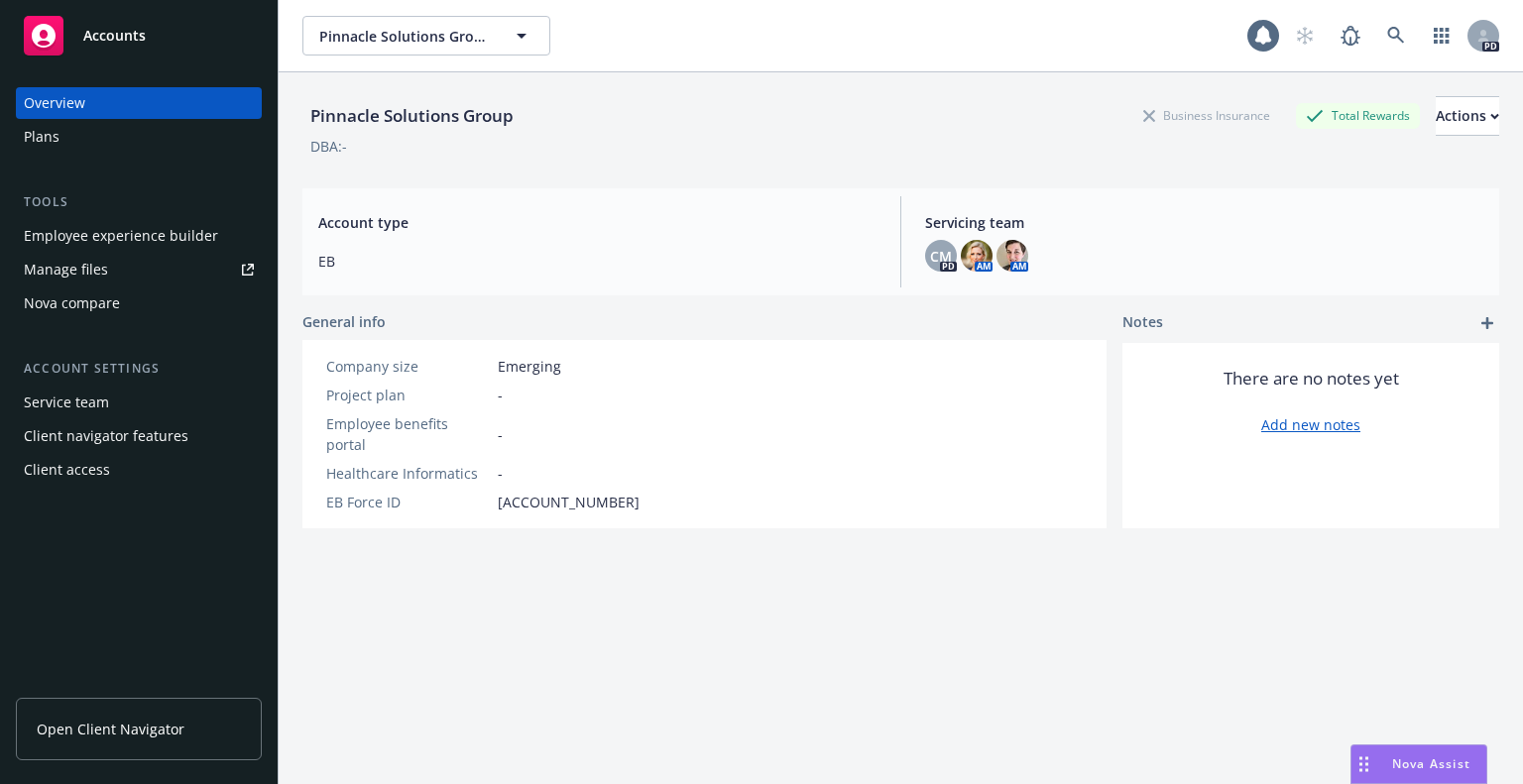 click on "Client access" at bounding box center [66, 470] 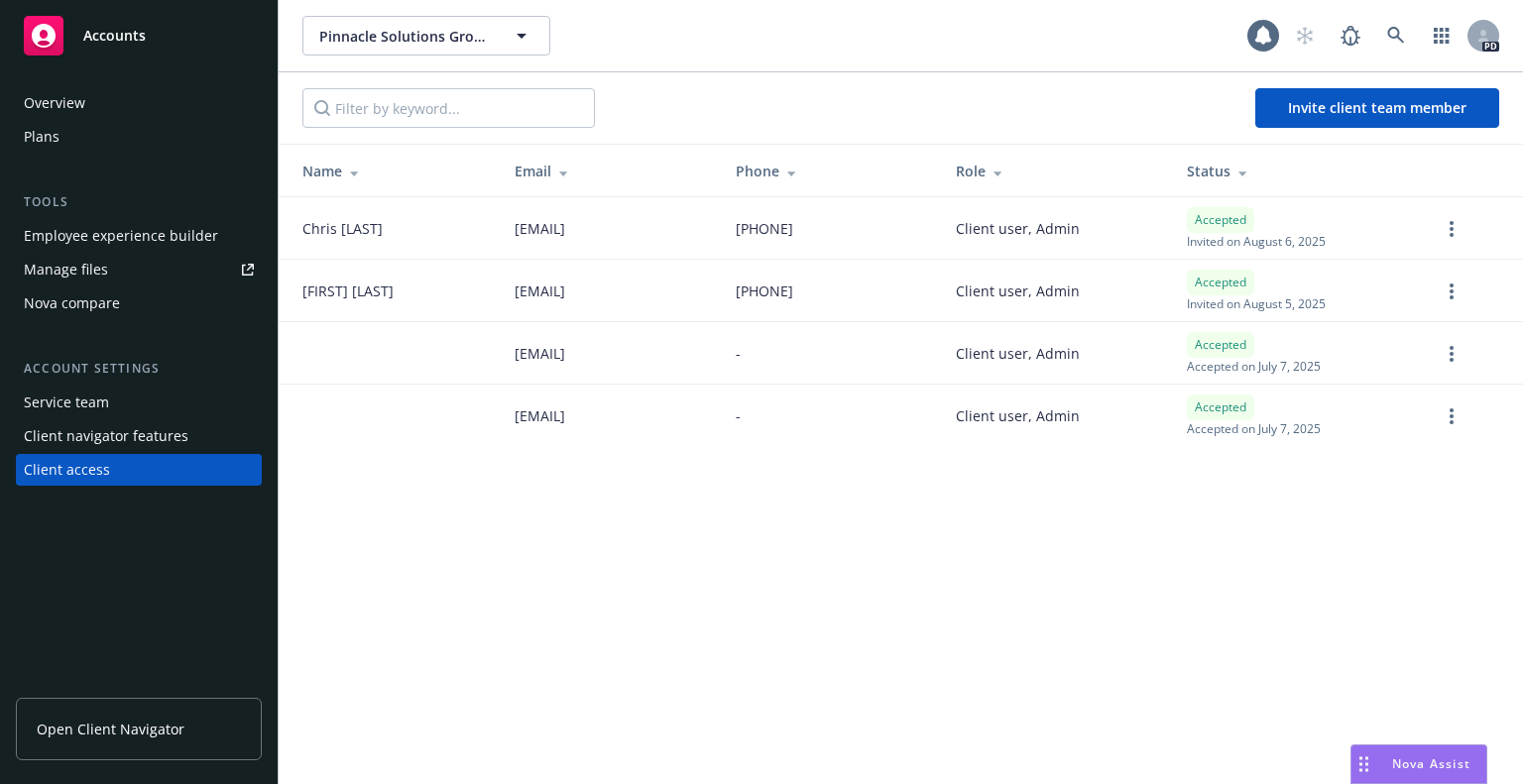 click on "Overview" at bounding box center [55, 103] 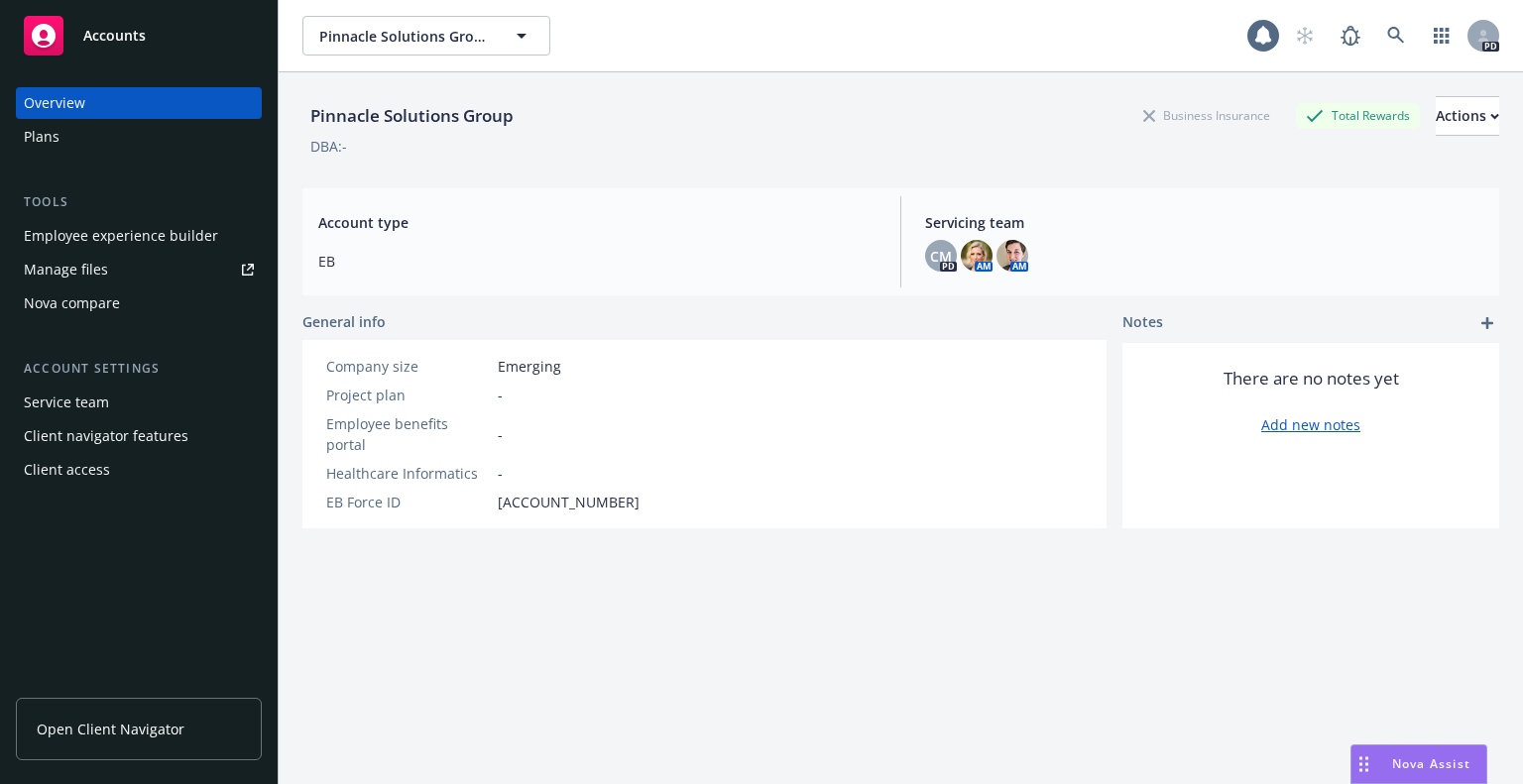 click on "Plans" at bounding box center [42, 137] 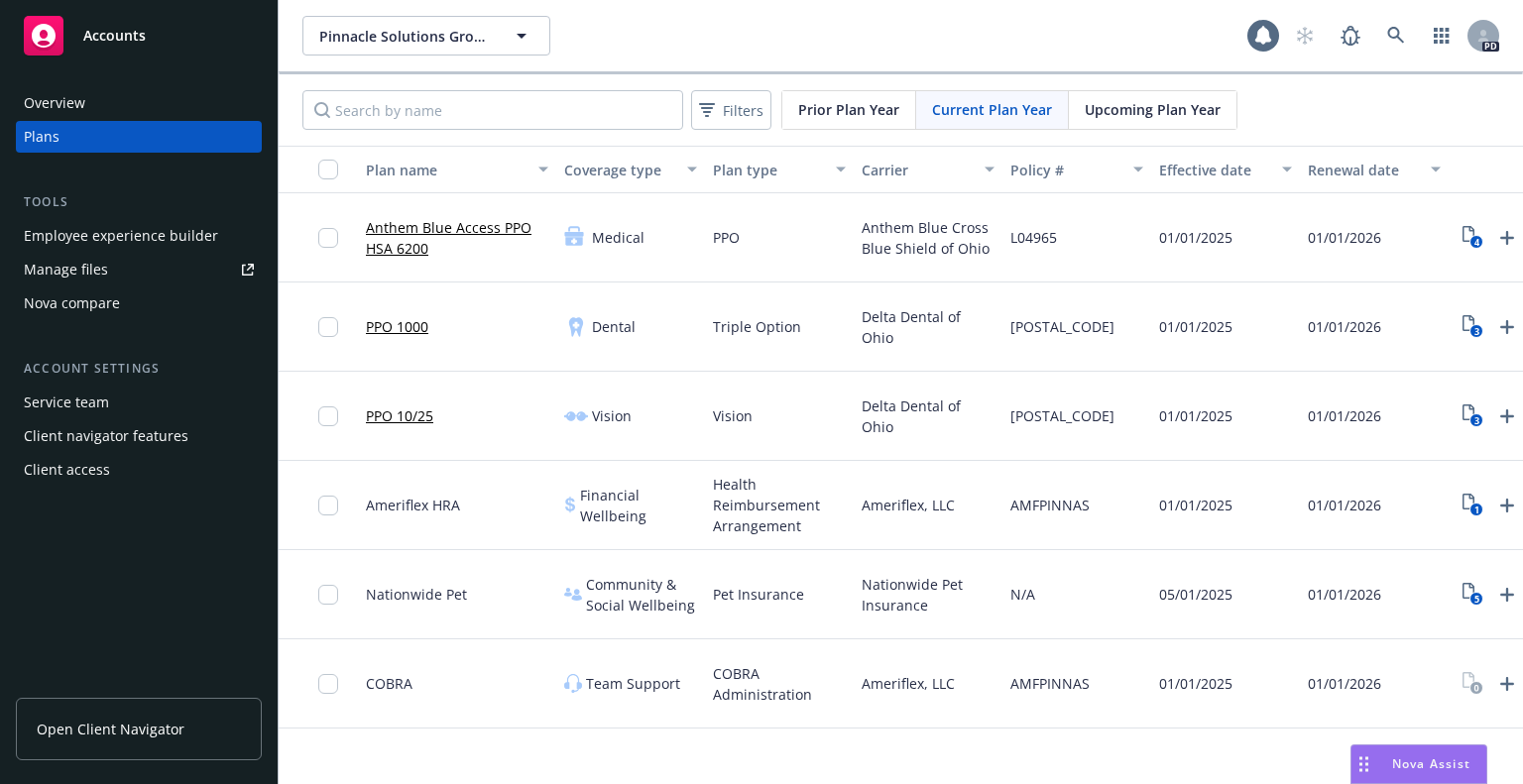 click on "Manage files" at bounding box center (65, 270) 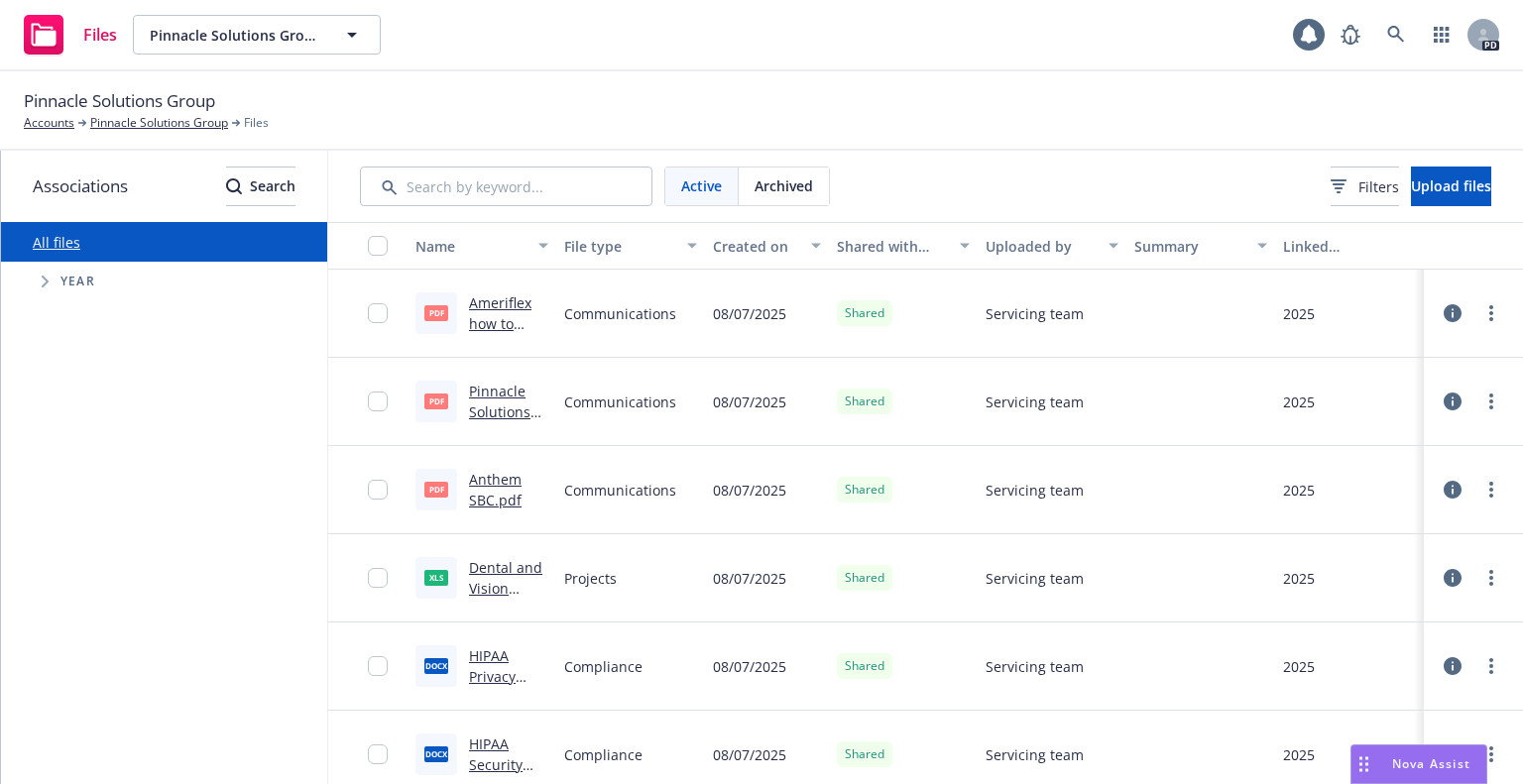 scroll, scrollTop: 0, scrollLeft: 0, axis: both 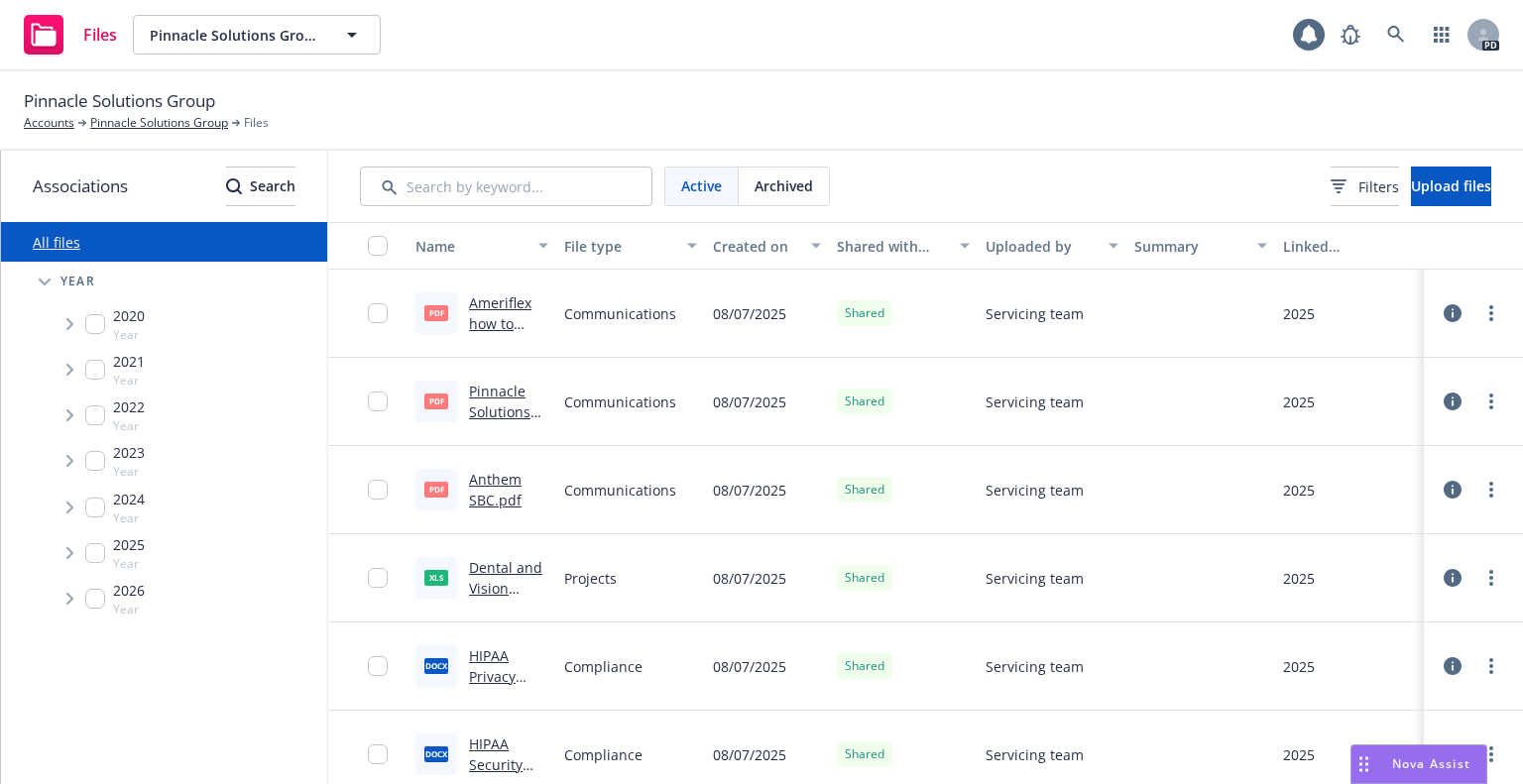 click on "All files" at bounding box center (57, 242) 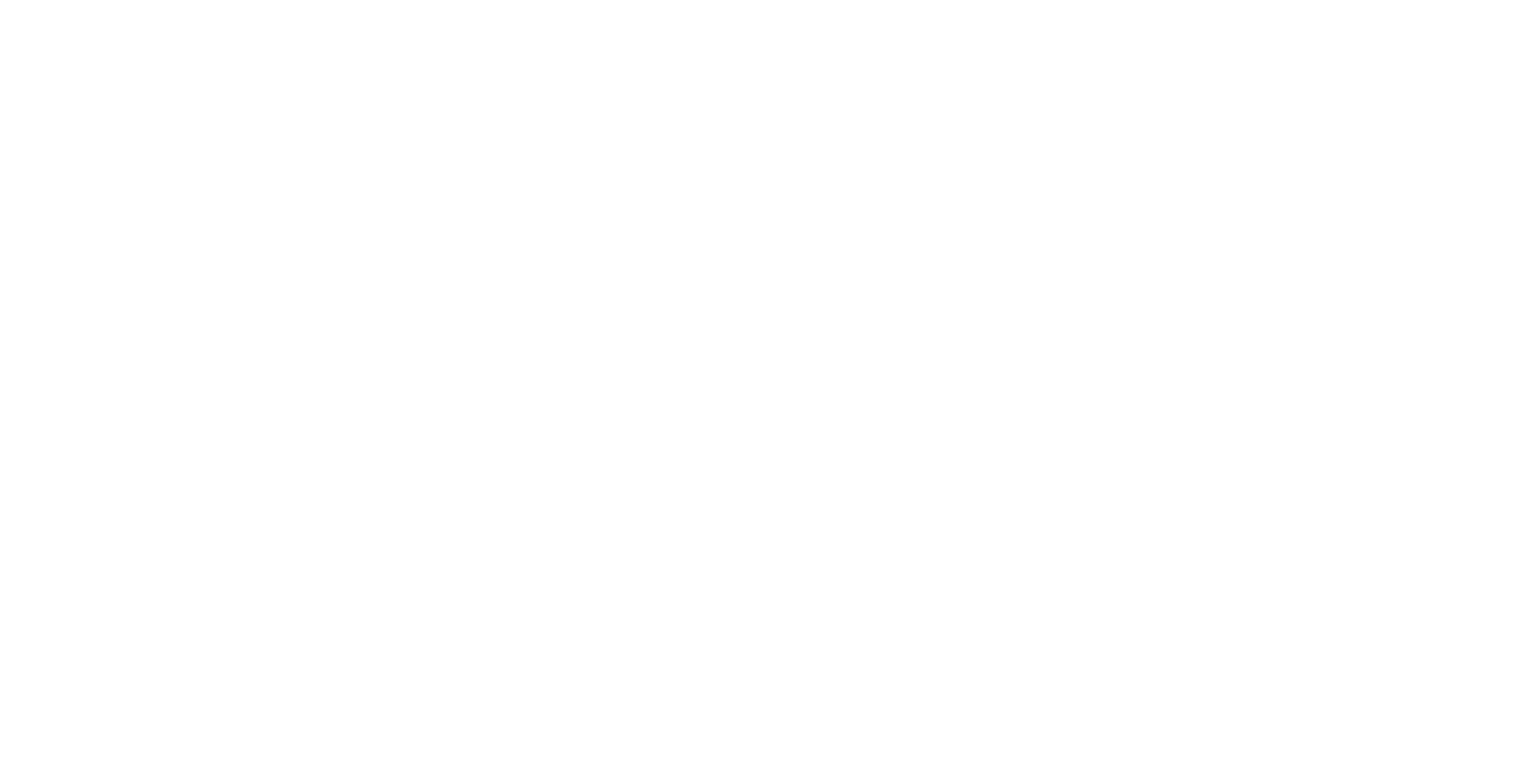 scroll, scrollTop: 0, scrollLeft: 0, axis: both 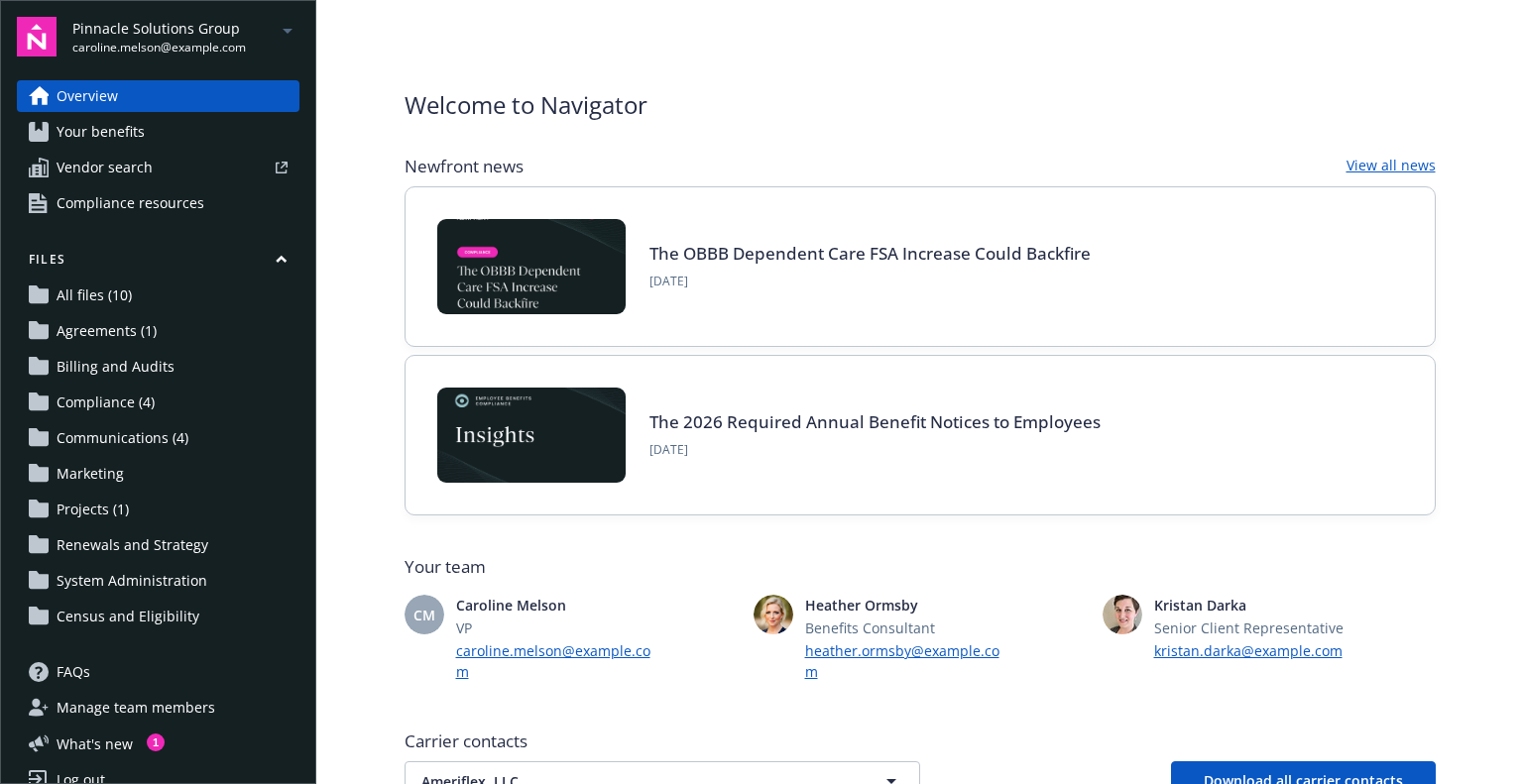 click on "Agreements (1)" at bounding box center [106, 331] 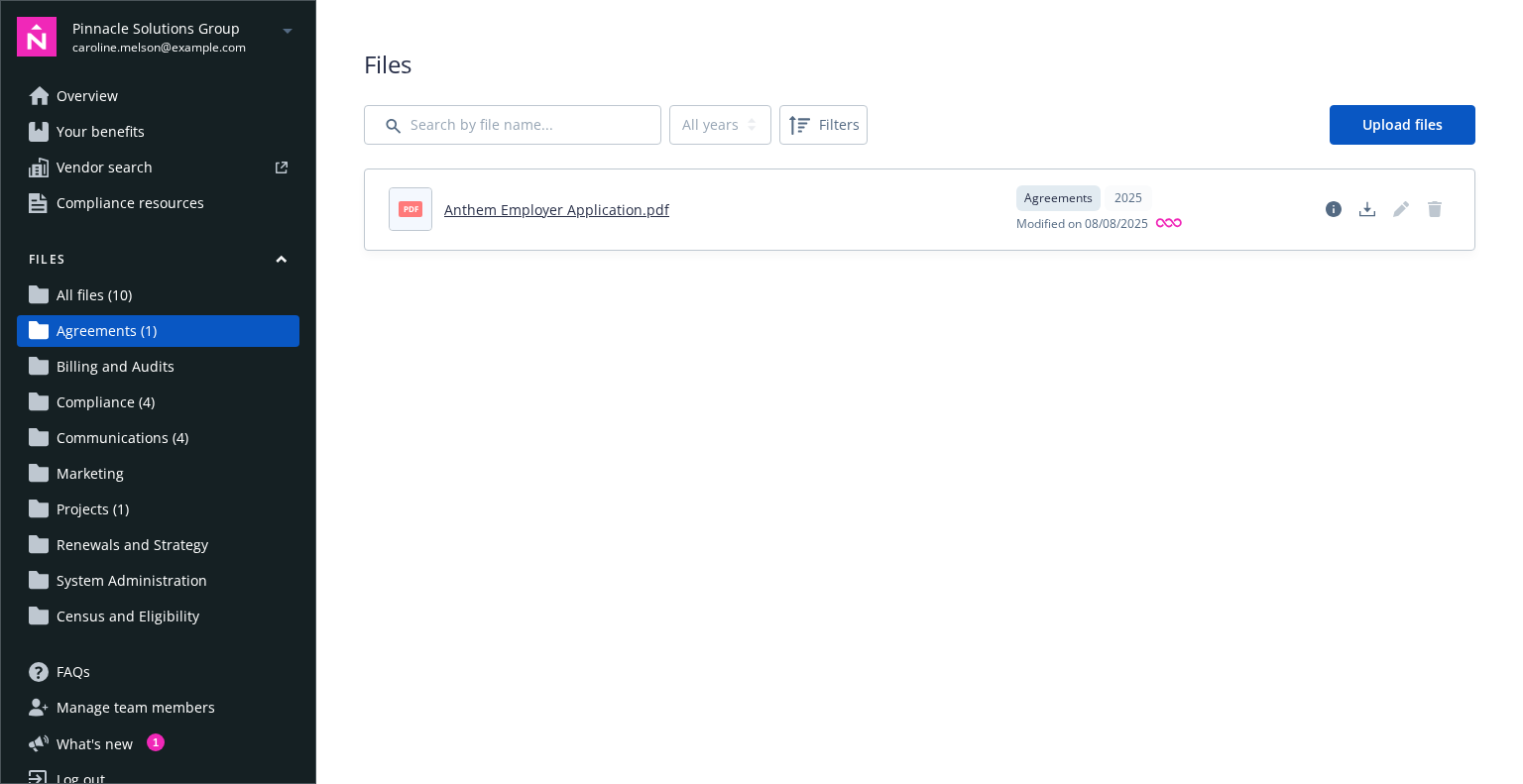 click on "Compliance (4)" at bounding box center [105, 402] 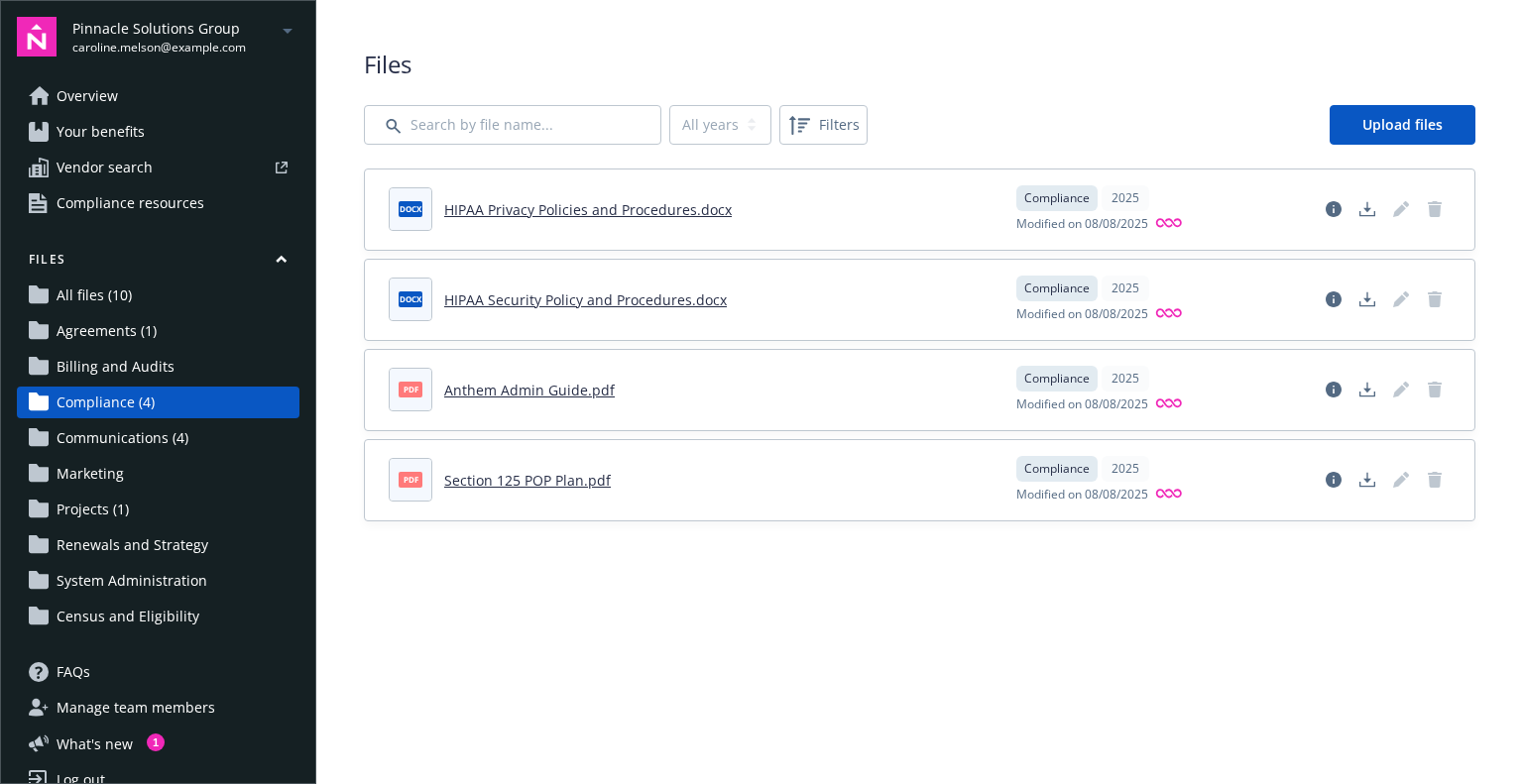 click on "Communications (4)" at bounding box center (122, 438) 